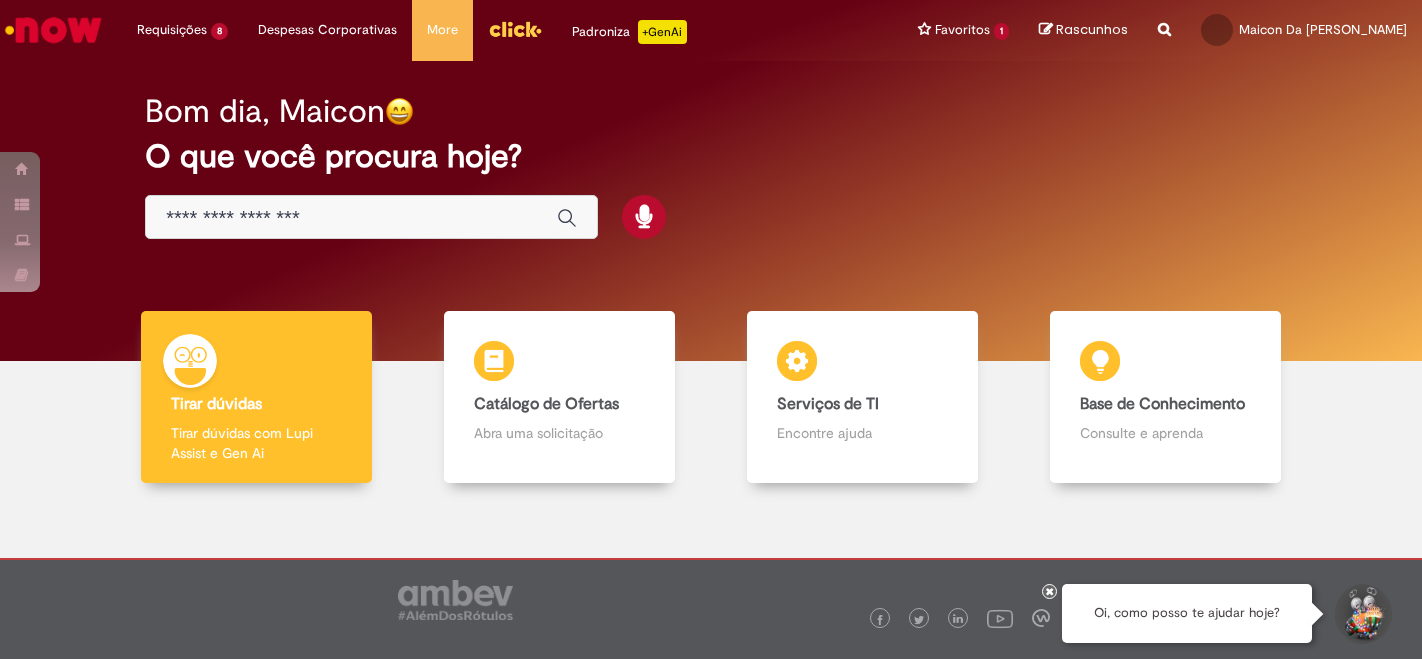 scroll, scrollTop: 0, scrollLeft: 0, axis: both 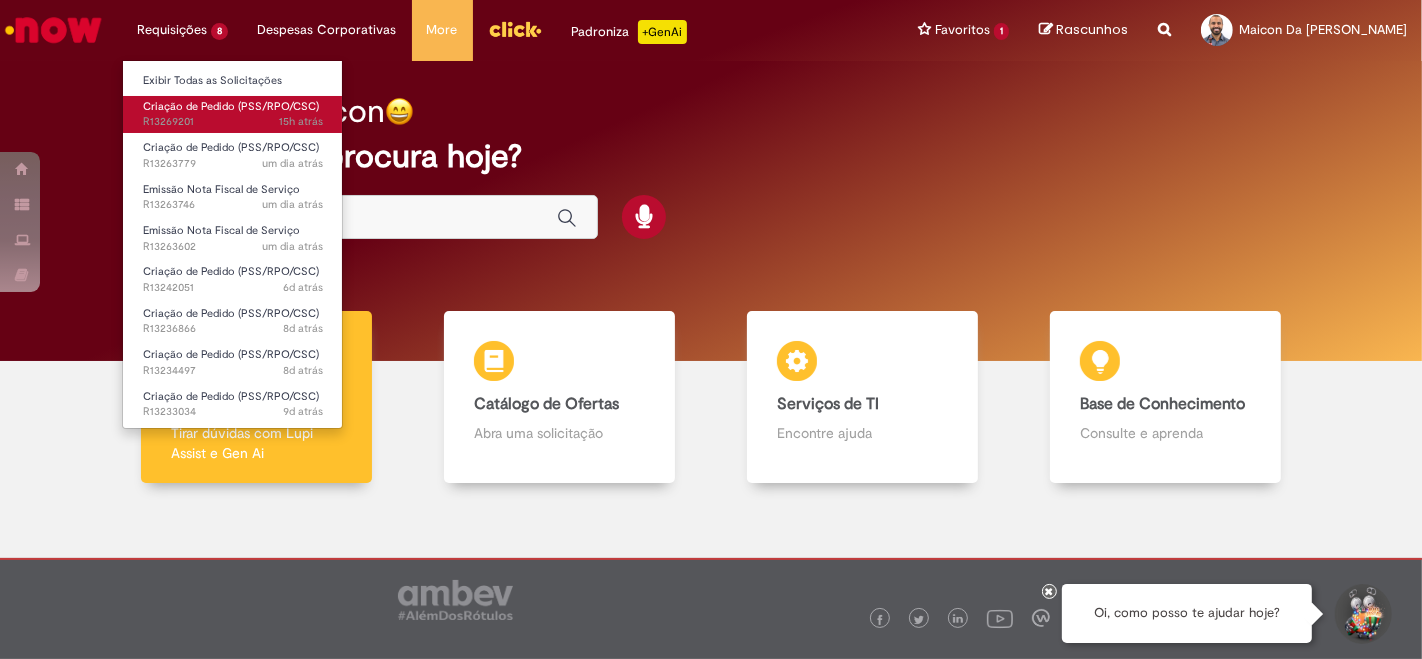 click on "Criação de Pedido (PSS/RPO/CSC)" at bounding box center [231, 106] 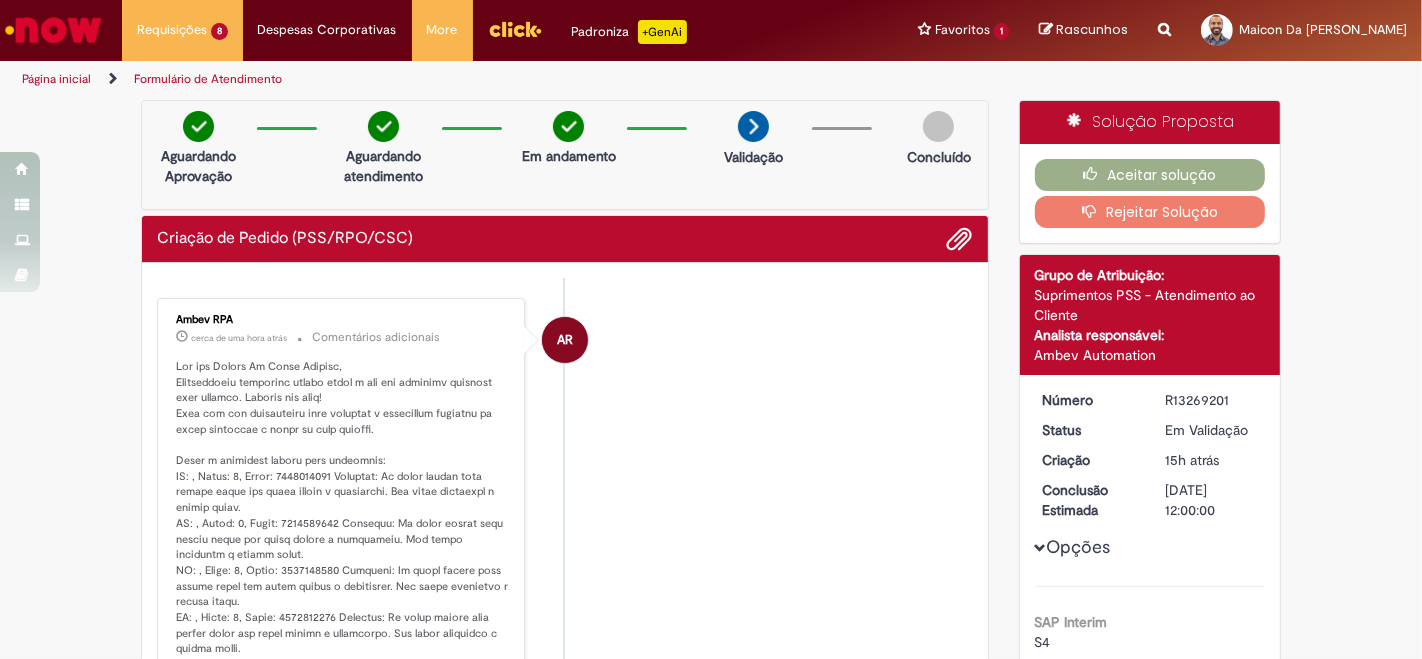click on "AR
Ambev RPA
cerca de uma hora atrás cerca de uma hora atrás     Comentários adicionais" at bounding box center (565, 1286) 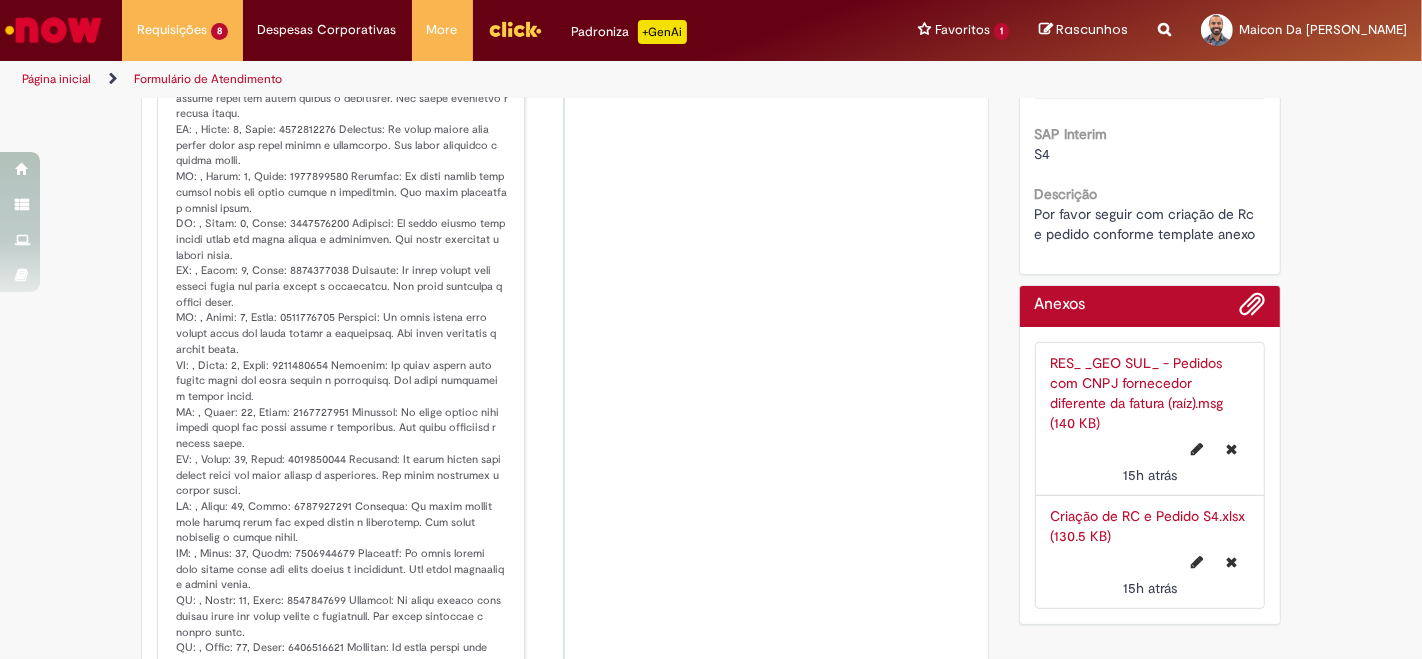 scroll, scrollTop: 0, scrollLeft: 0, axis: both 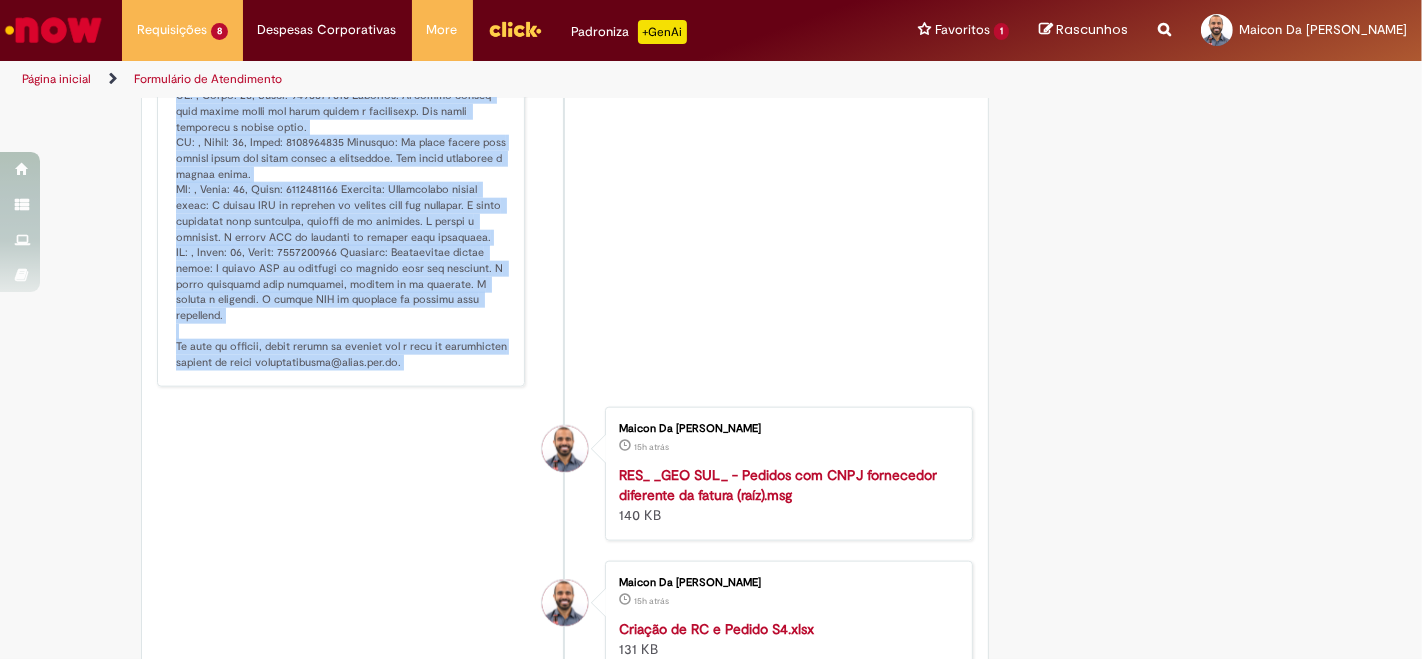 drag, startPoint x: 162, startPoint y: 472, endPoint x: 374, endPoint y: 367, distance: 236.57768 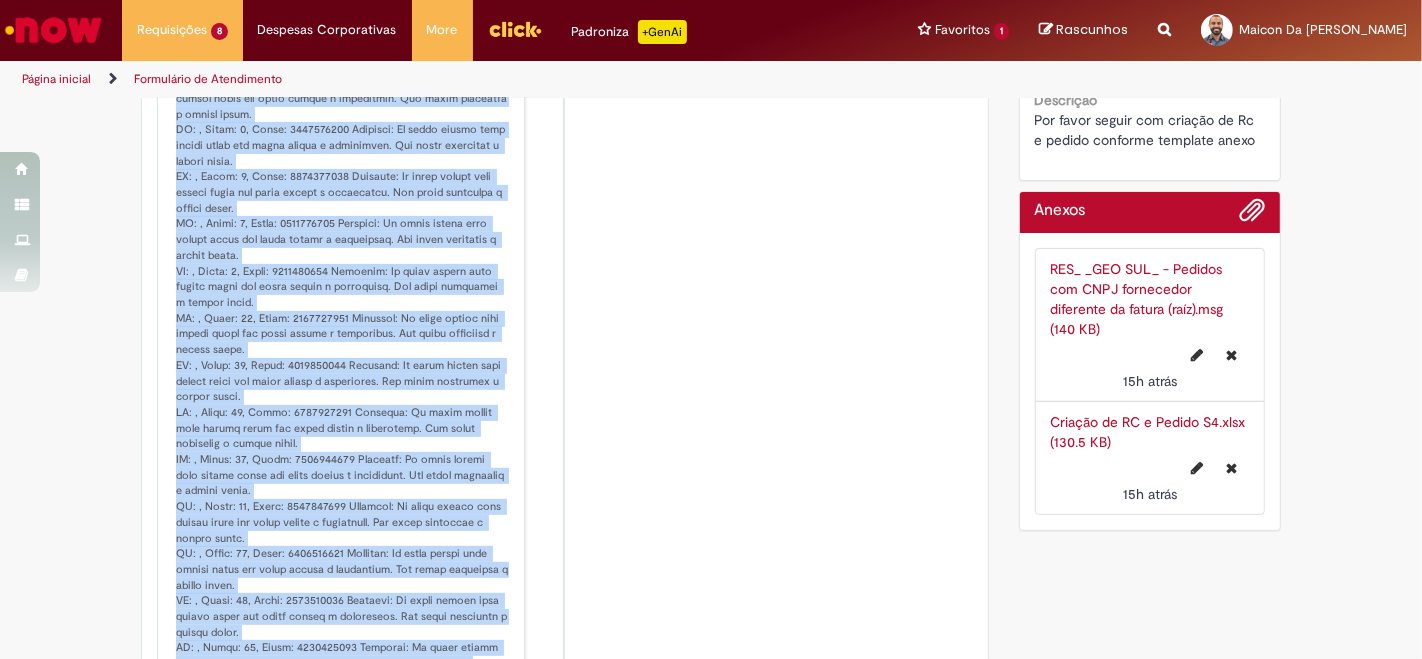 scroll, scrollTop: 333, scrollLeft: 0, axis: vertical 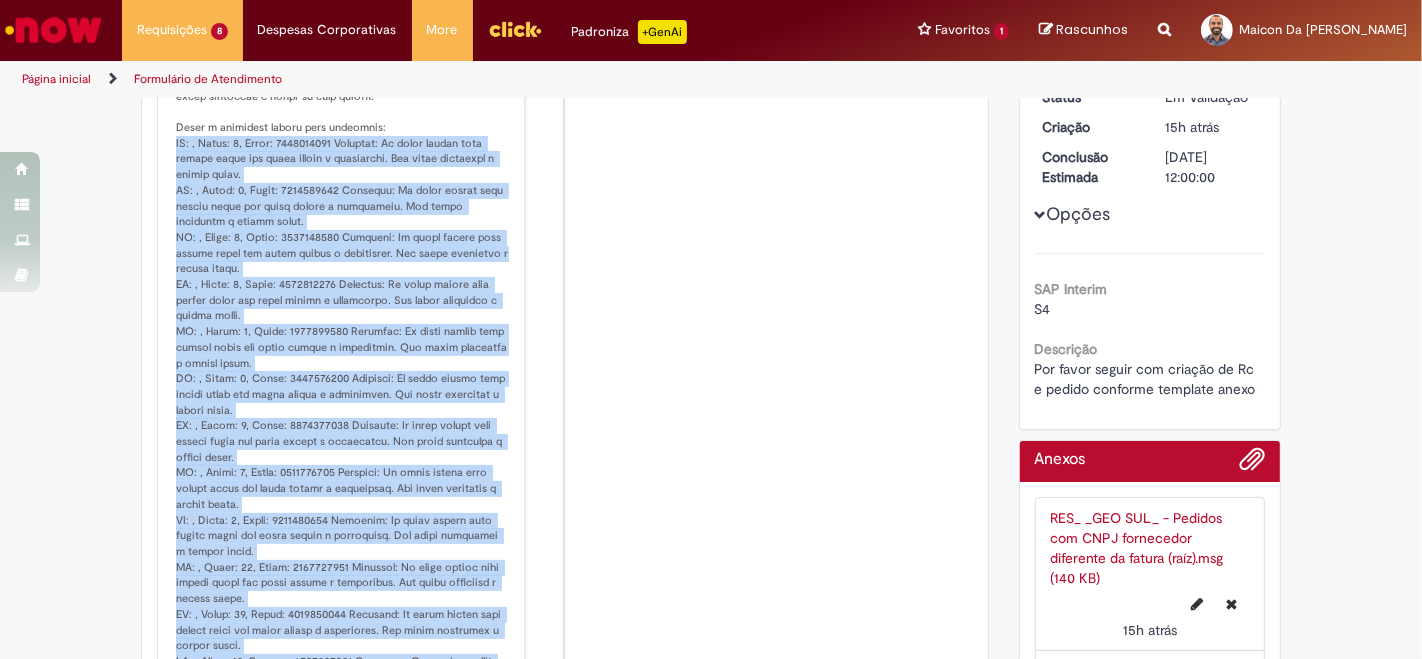 click at bounding box center (342, 976) 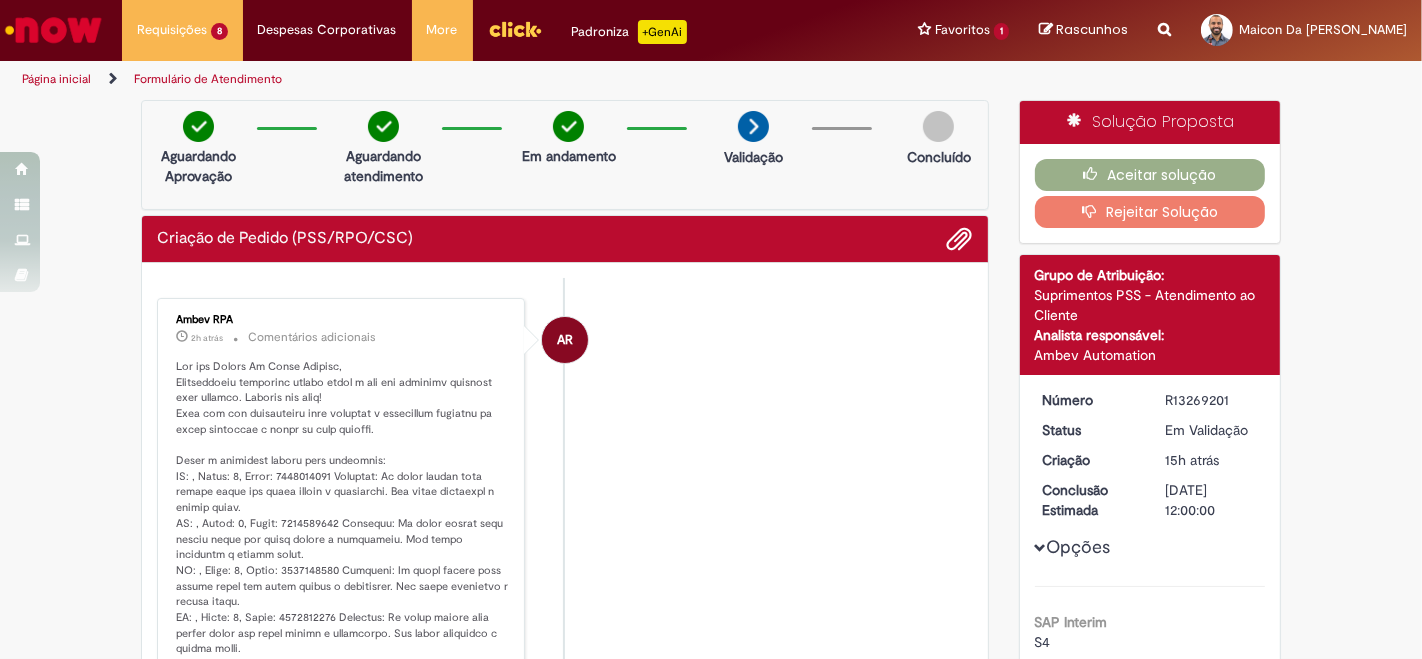 click at bounding box center [342, 1309] 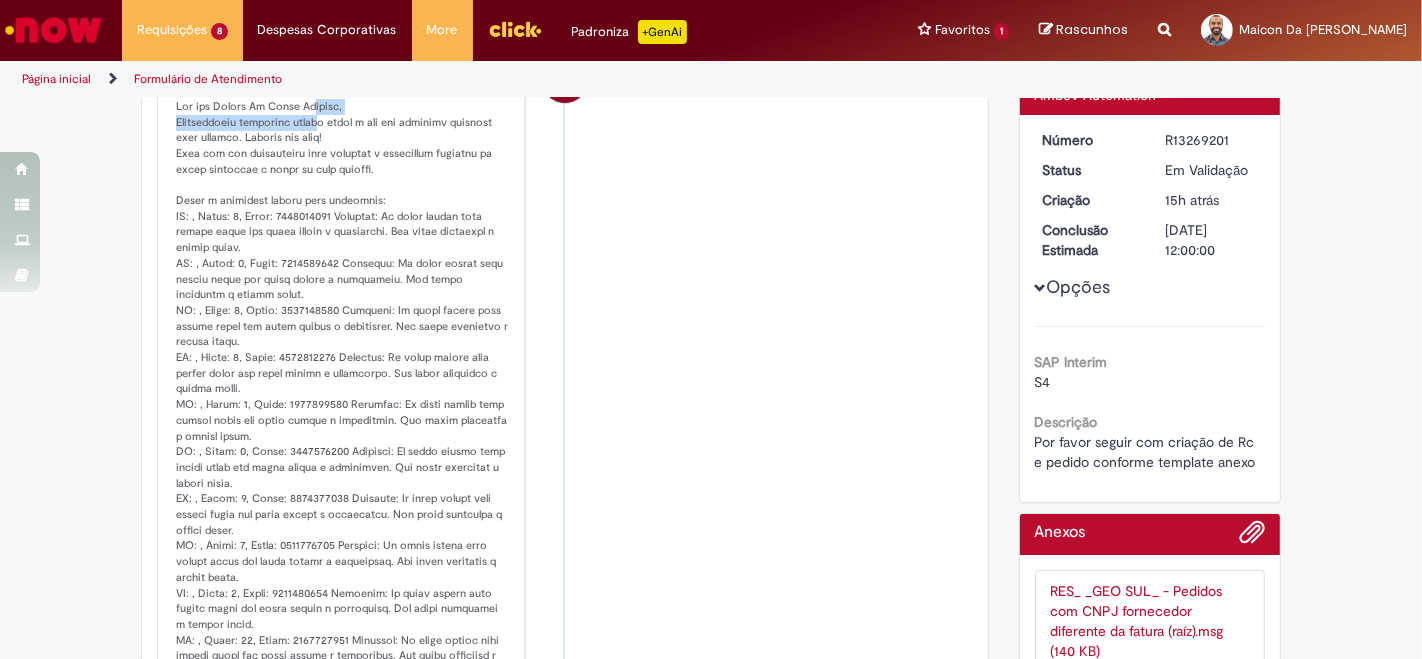 scroll, scrollTop: 333, scrollLeft: 0, axis: vertical 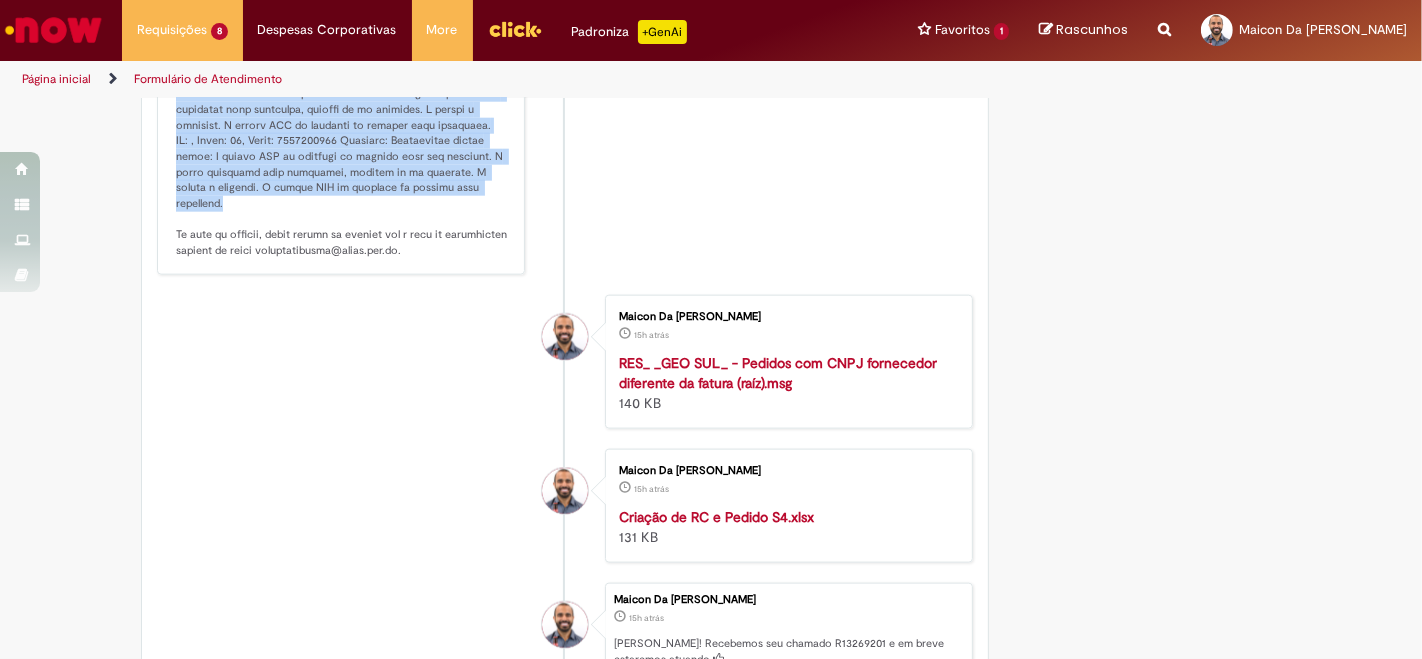 drag, startPoint x: 160, startPoint y: 135, endPoint x: 252, endPoint y: 216, distance: 122.57651 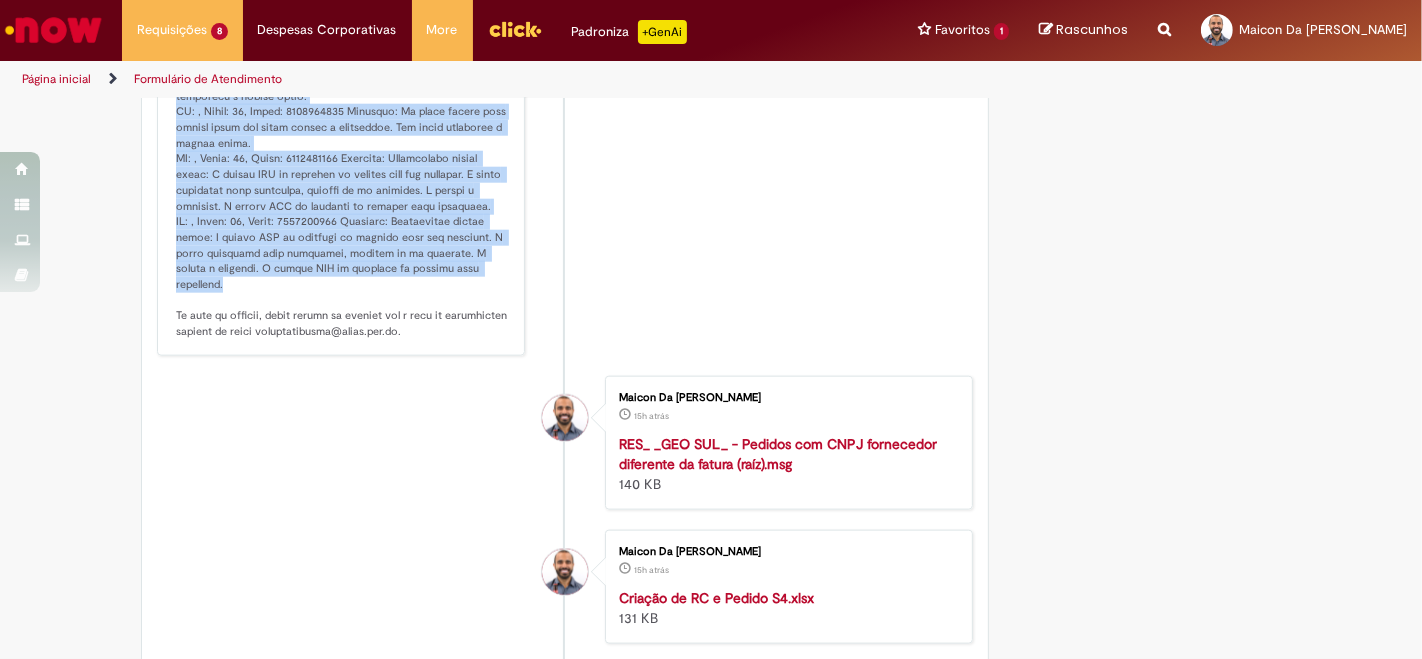 scroll, scrollTop: 1777, scrollLeft: 0, axis: vertical 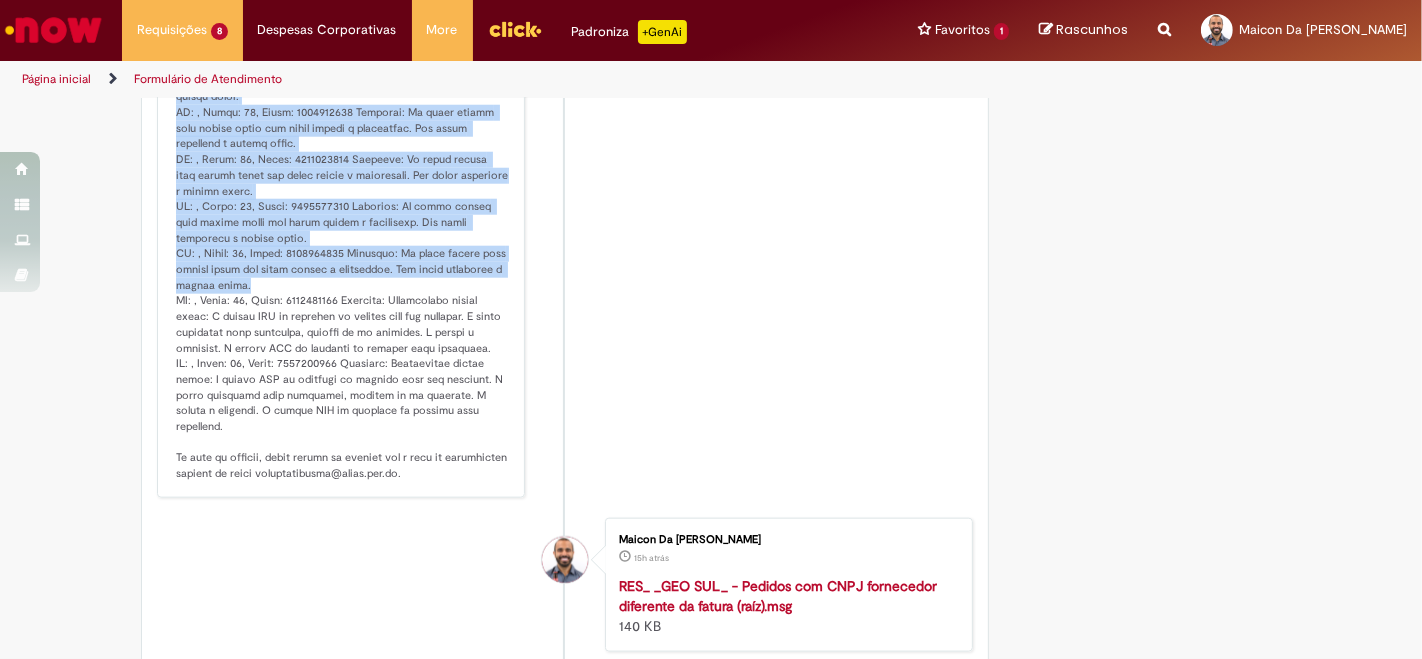 click at bounding box center [342, -468] 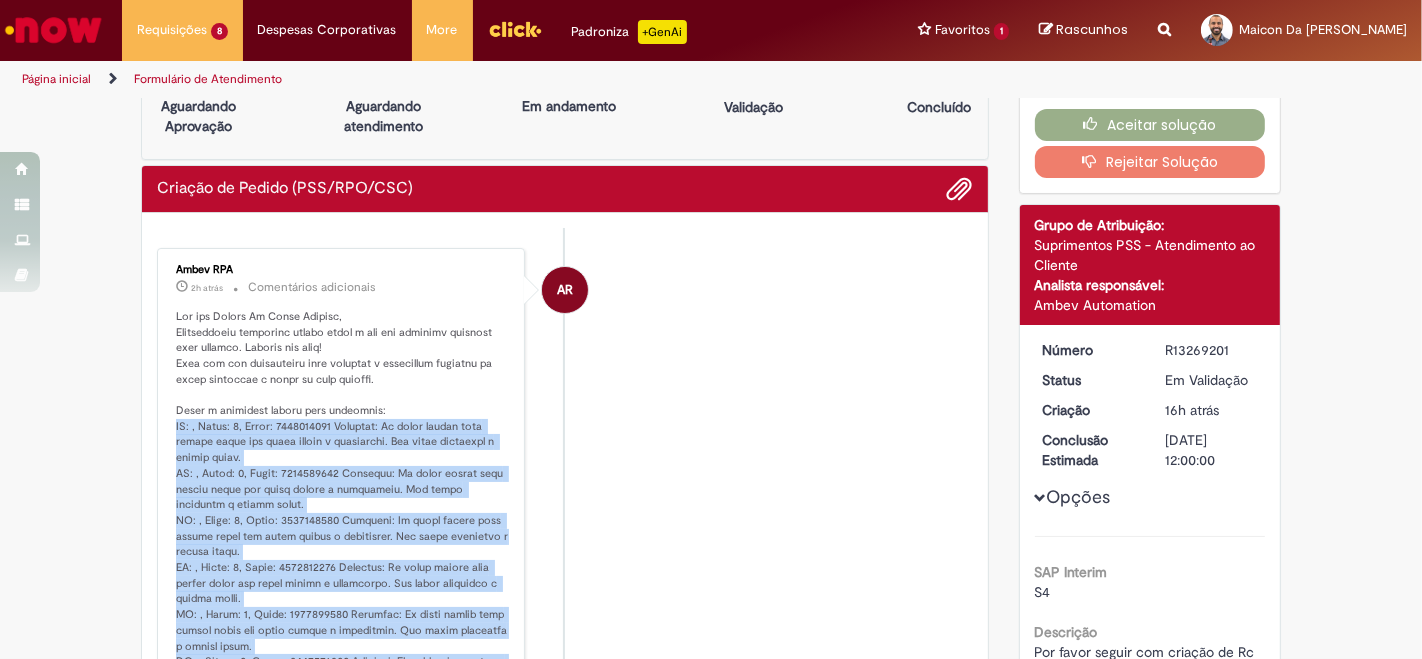 scroll, scrollTop: 0, scrollLeft: 0, axis: both 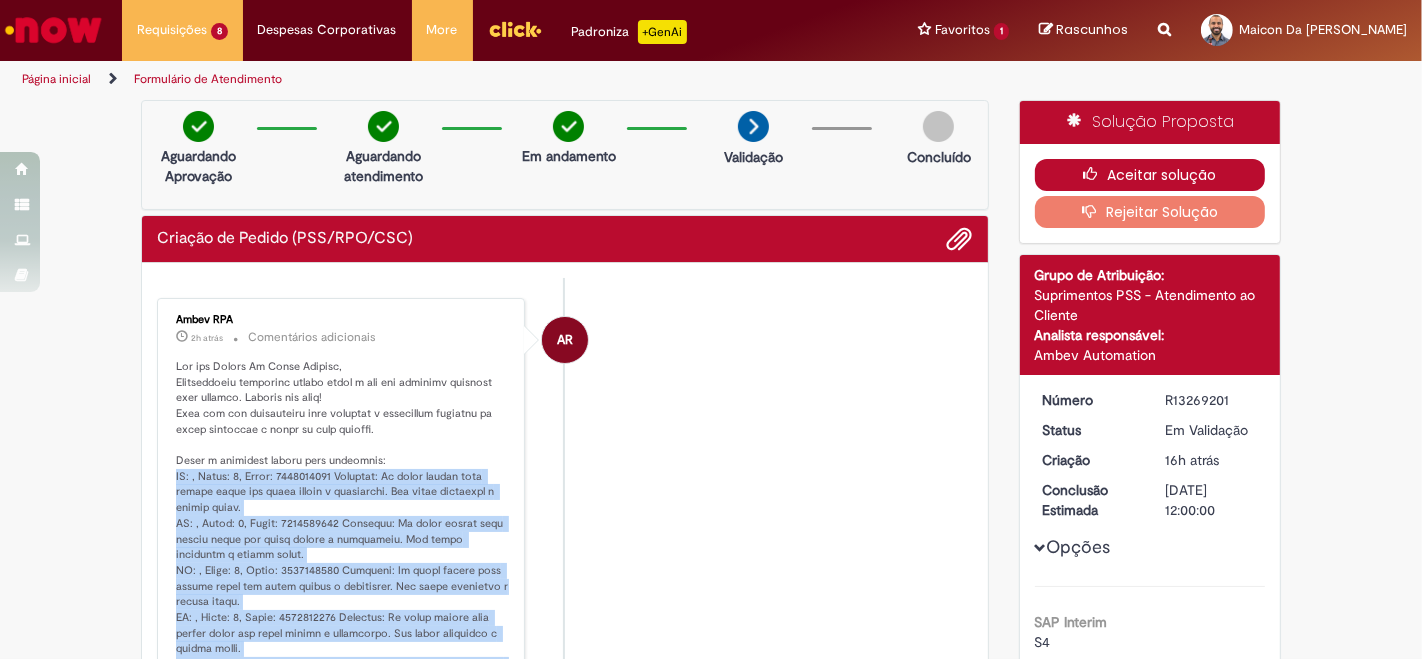 click on "Aceitar solução" at bounding box center [1150, 175] 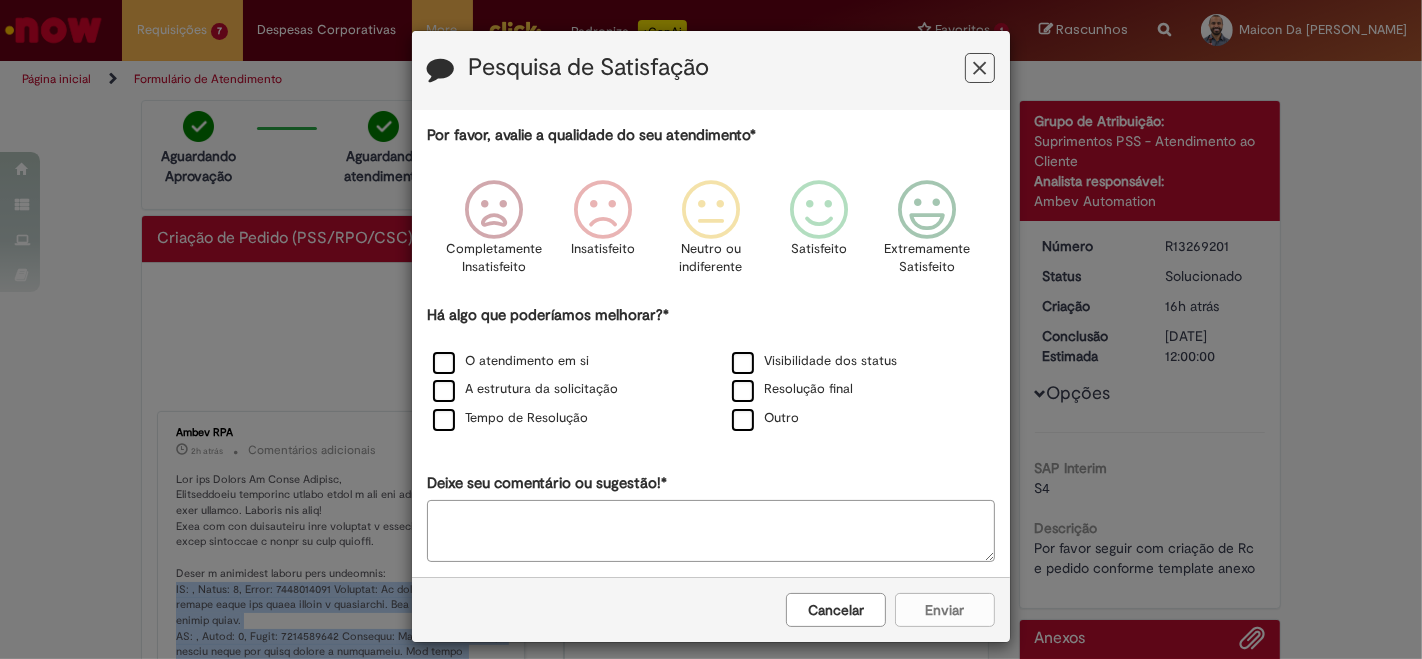 drag, startPoint x: 972, startPoint y: 67, endPoint x: 957, endPoint y: 98, distance: 34.43835 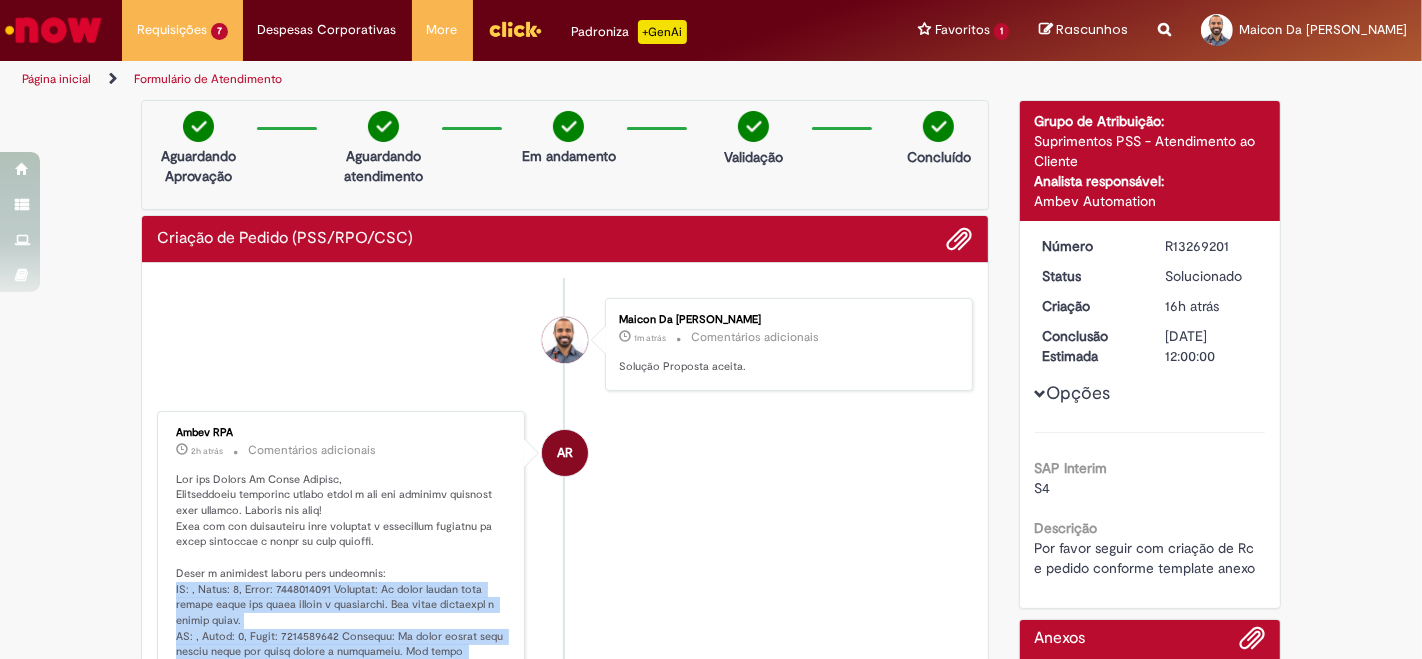 click on "Página inicial" at bounding box center (56, 79) 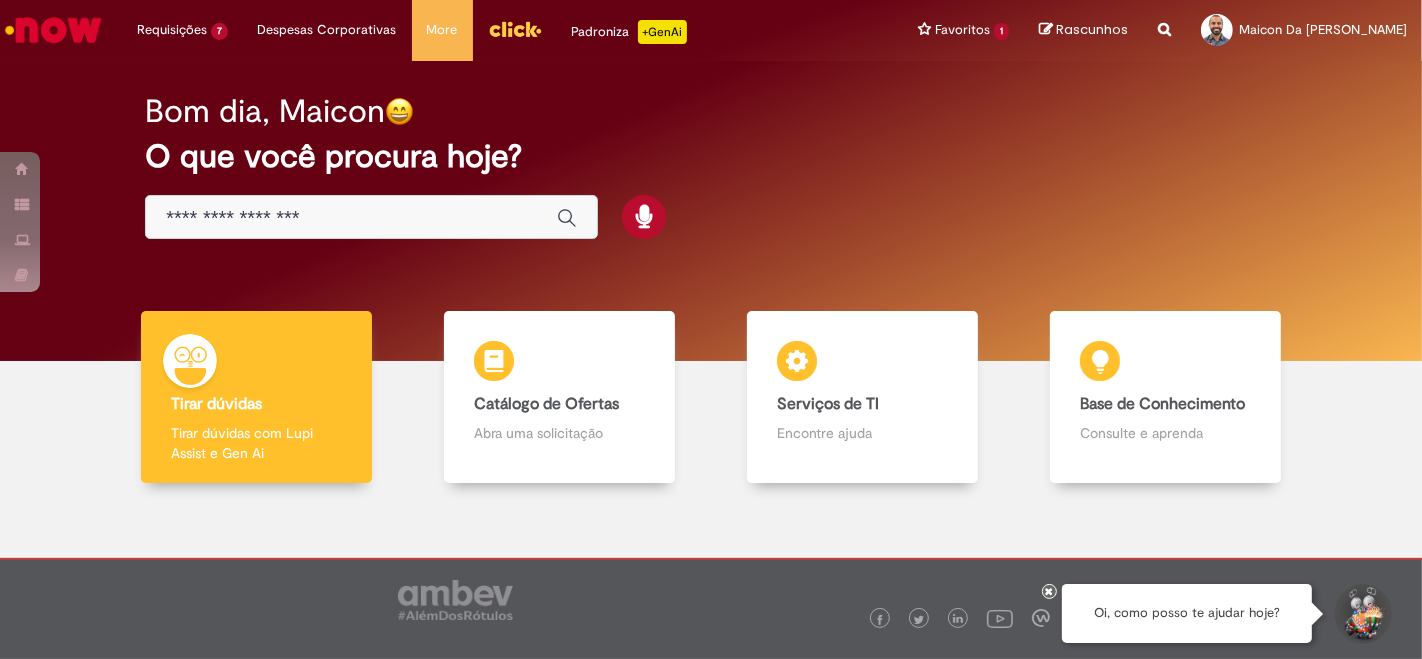 click at bounding box center [351, 218] 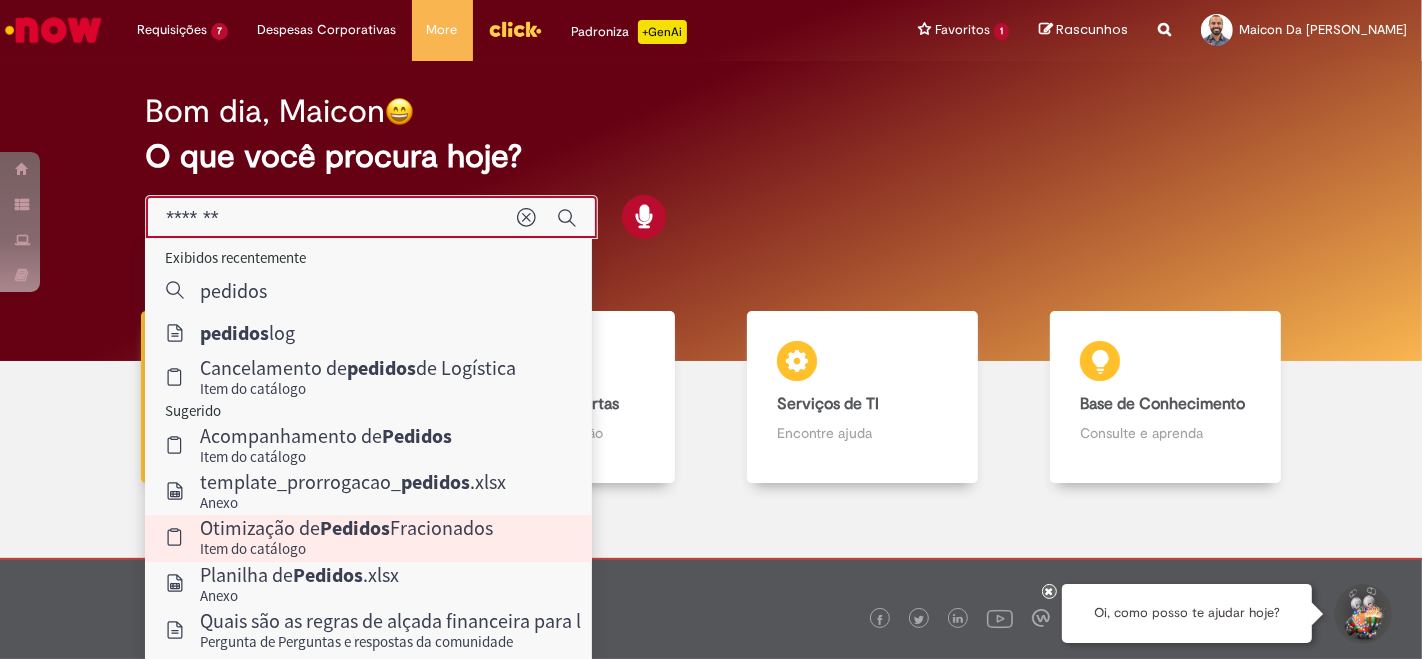 type on "******" 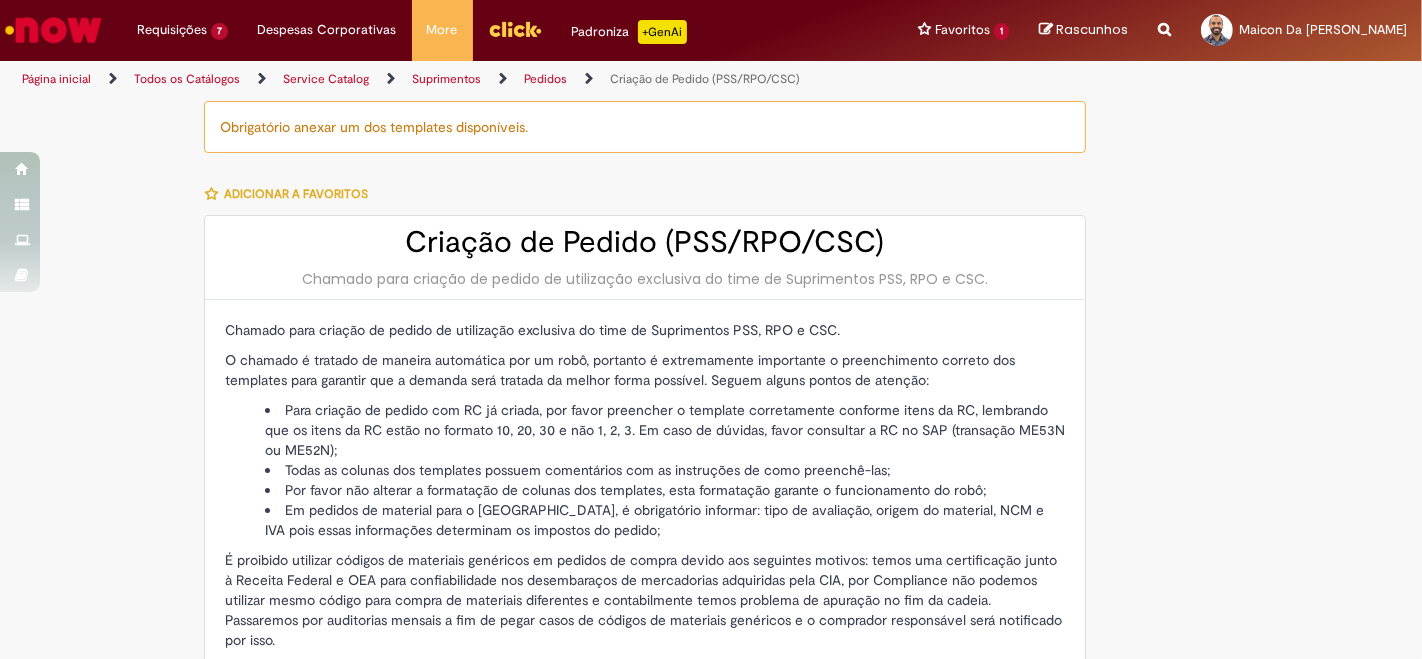 type on "********" 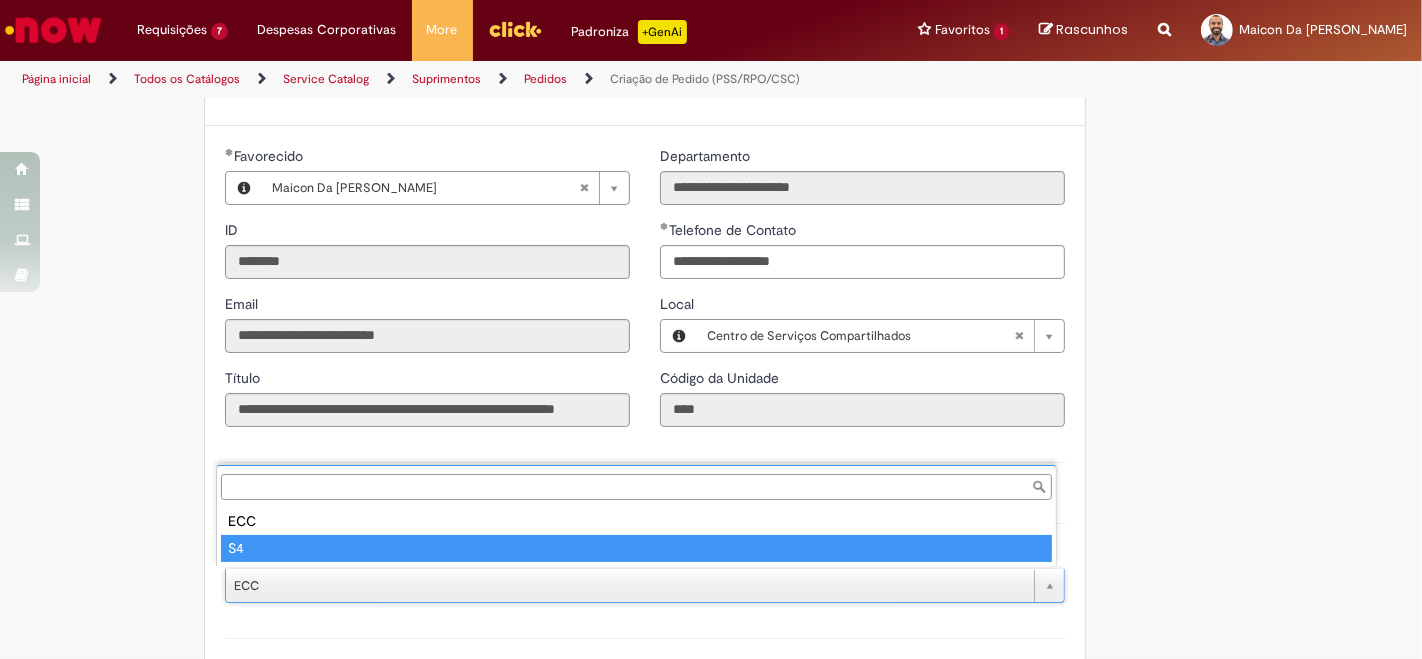 type on "**" 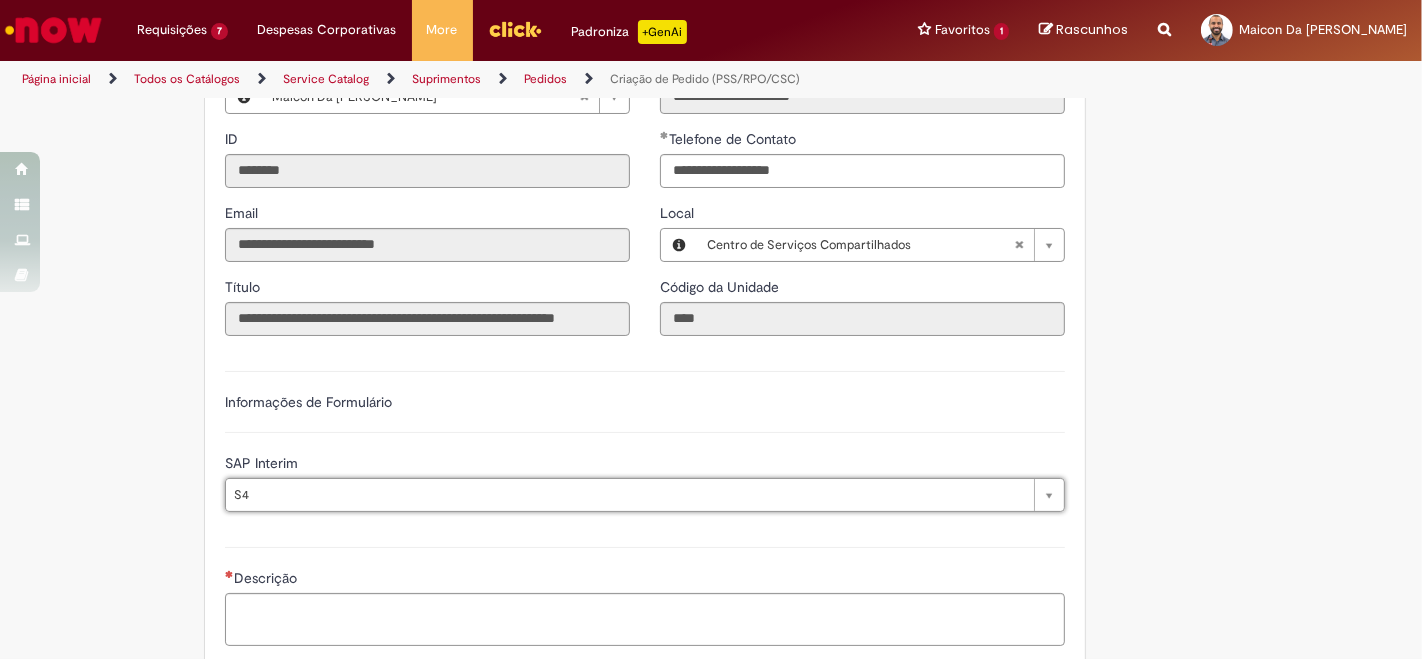 scroll, scrollTop: 777, scrollLeft: 0, axis: vertical 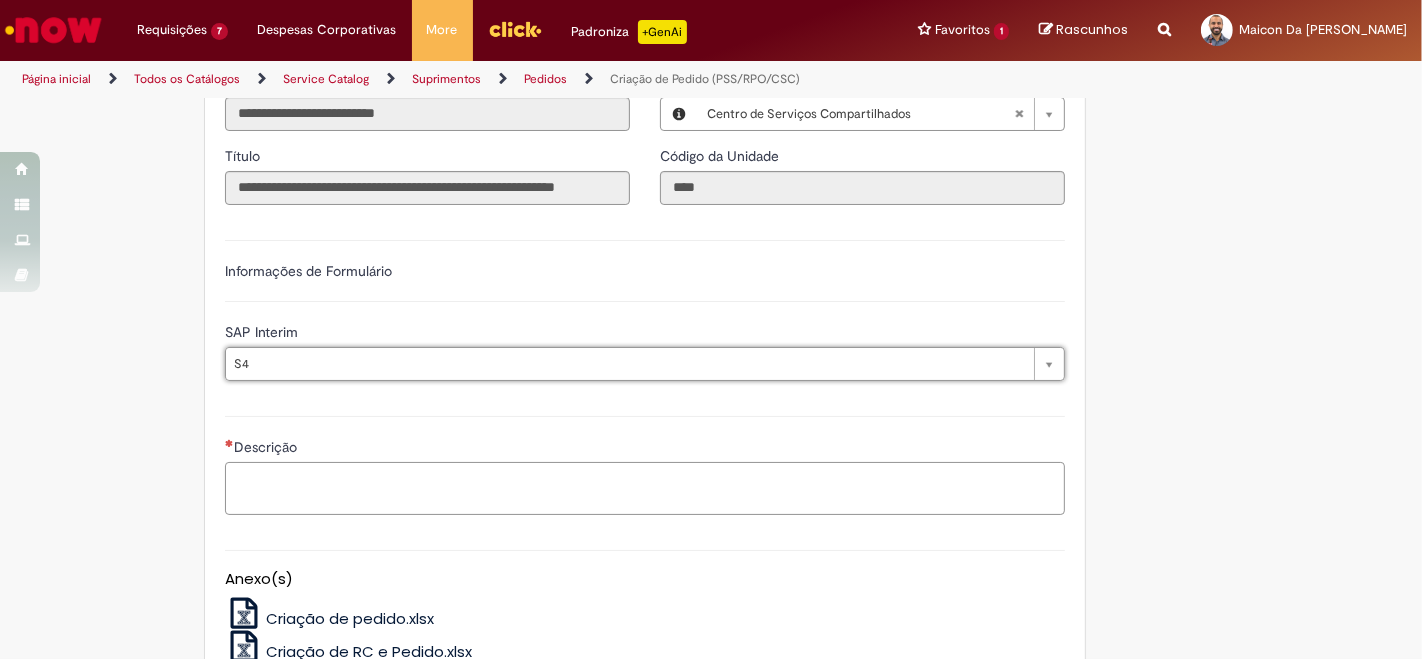 click on "Descrição" at bounding box center (645, 488) 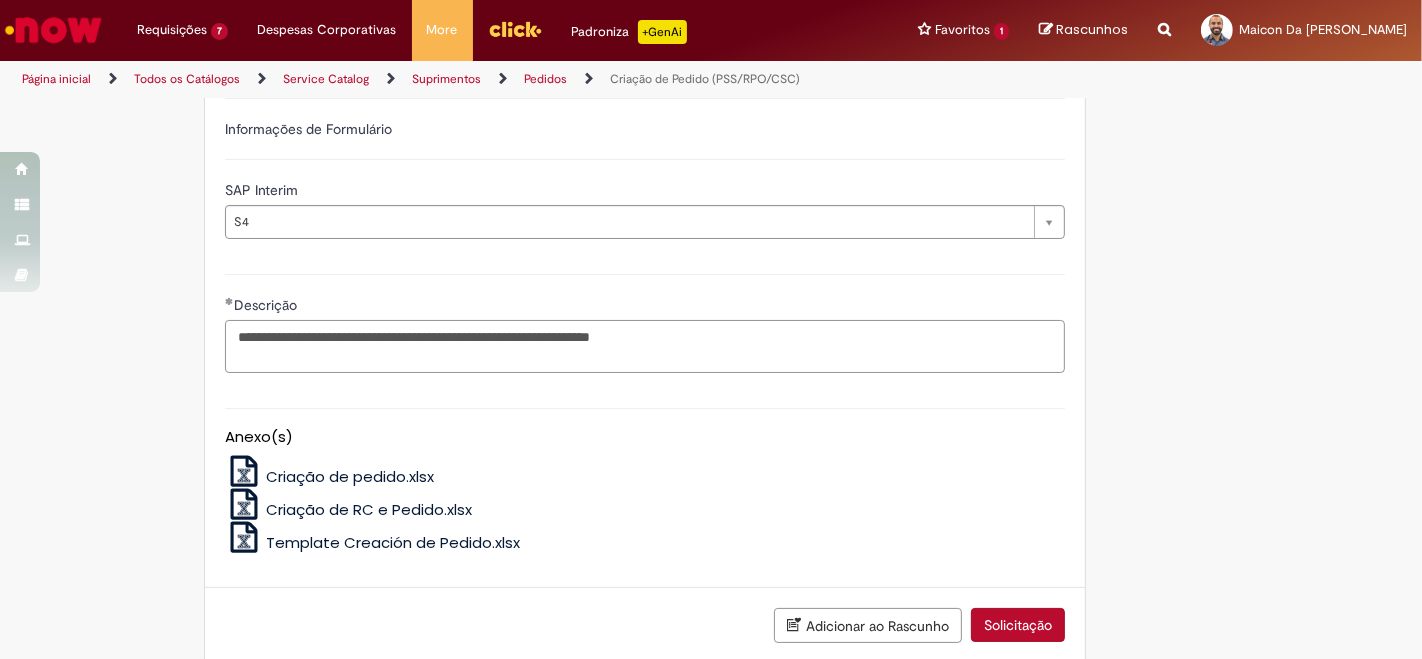 scroll, scrollTop: 1030, scrollLeft: 0, axis: vertical 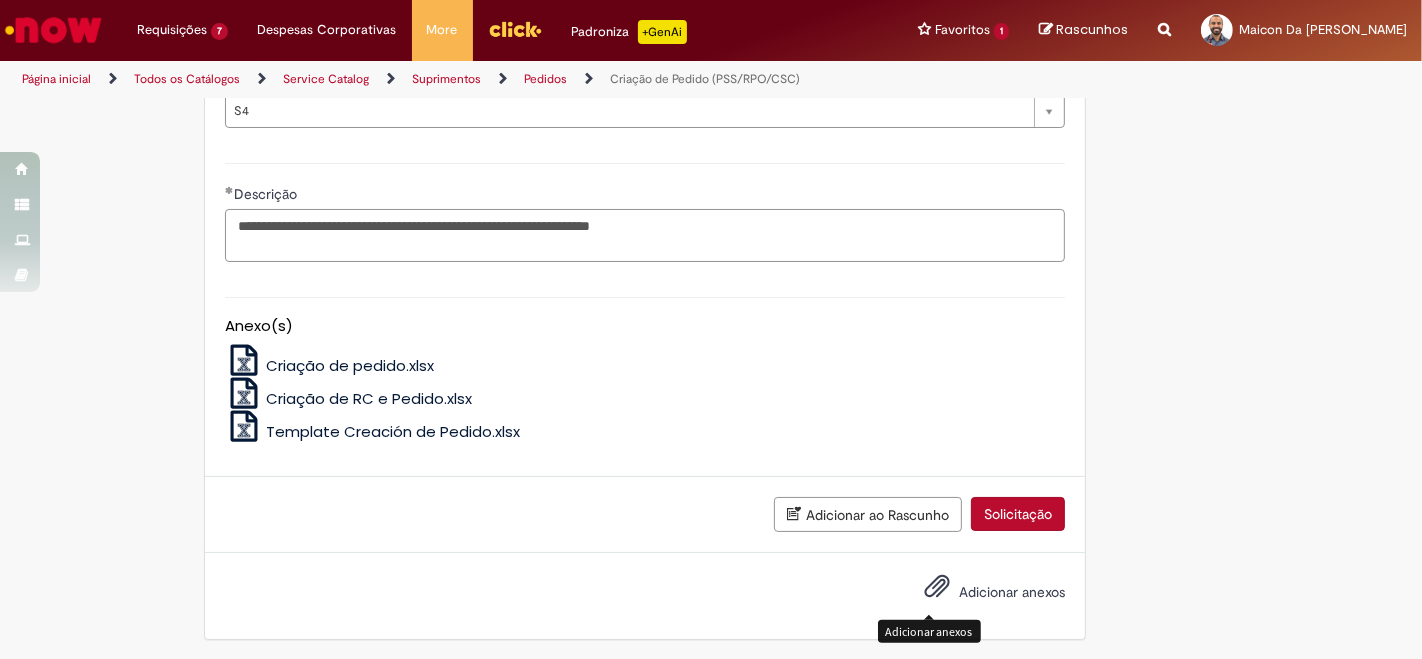 type on "**********" 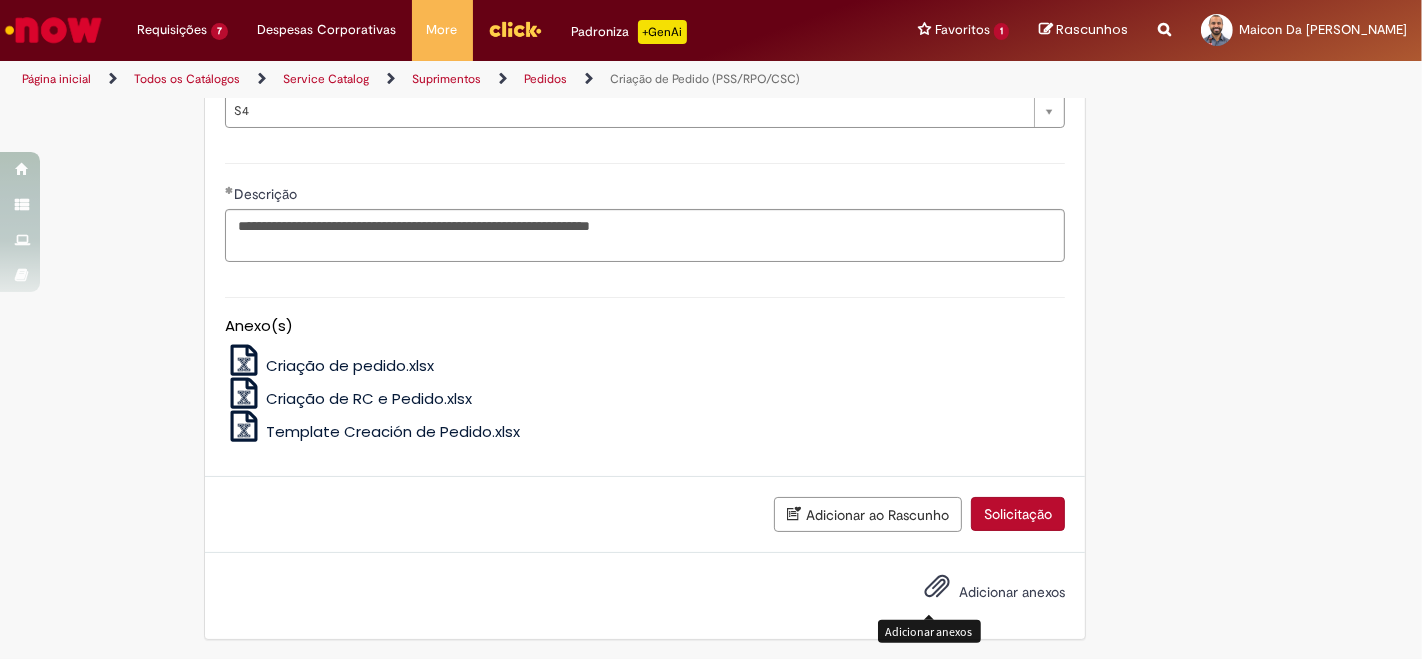 click at bounding box center [937, 587] 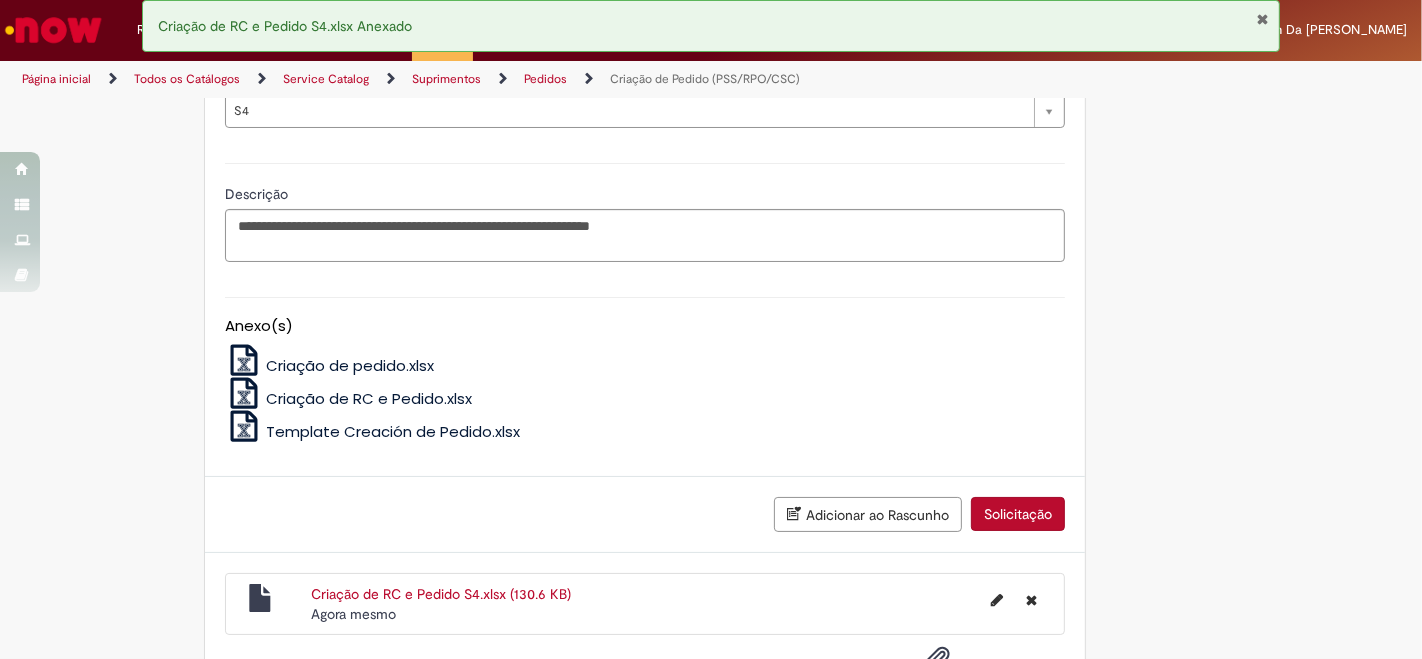 click on "Solicitação" at bounding box center [1018, 514] 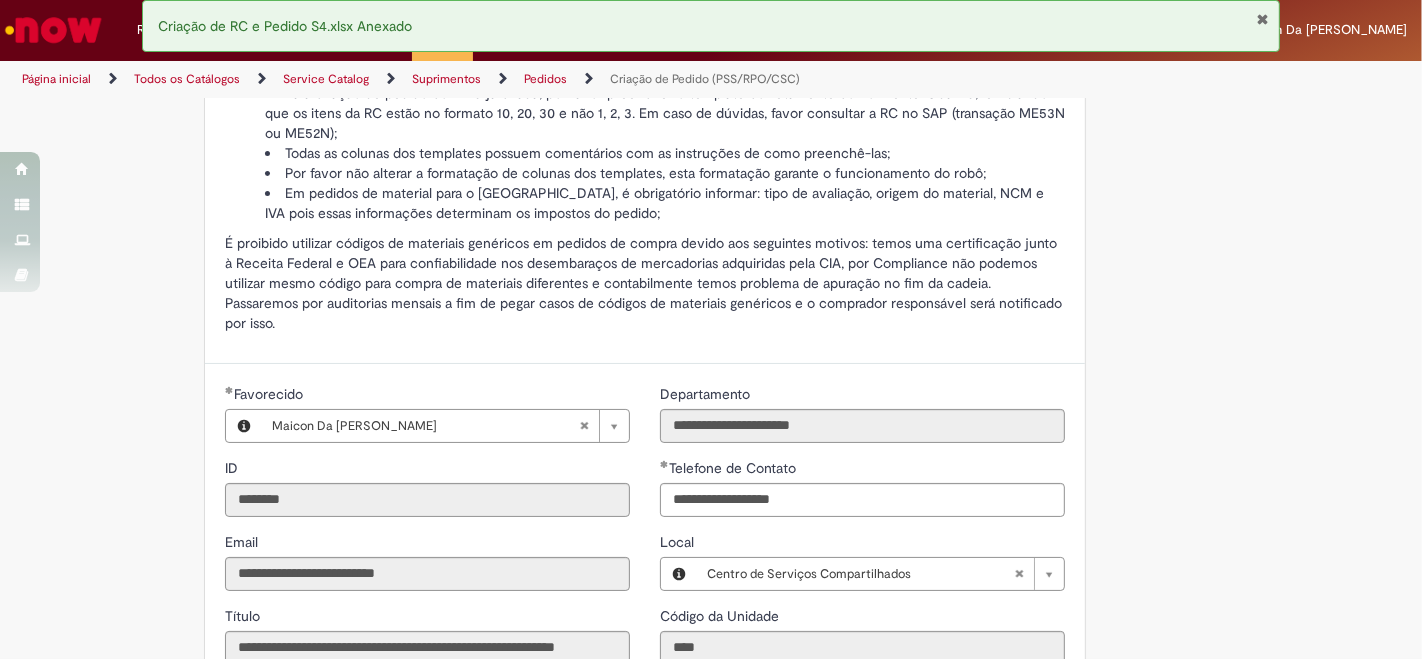scroll, scrollTop: 0, scrollLeft: 0, axis: both 